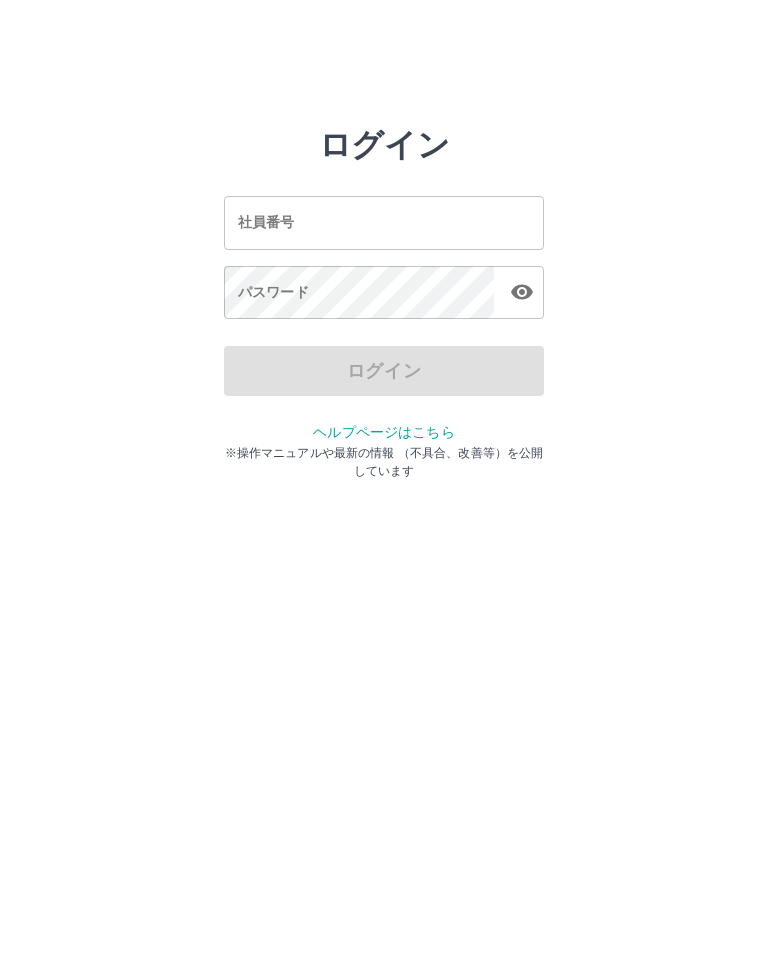 scroll, scrollTop: 0, scrollLeft: 0, axis: both 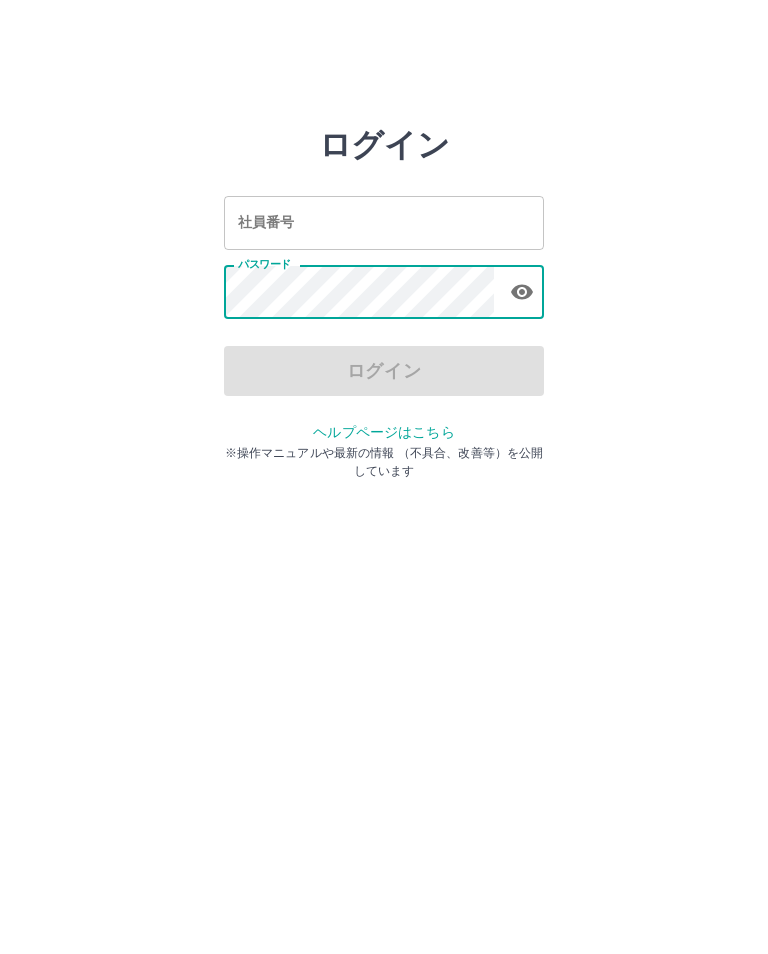 click on "社員番号" at bounding box center [384, 222] 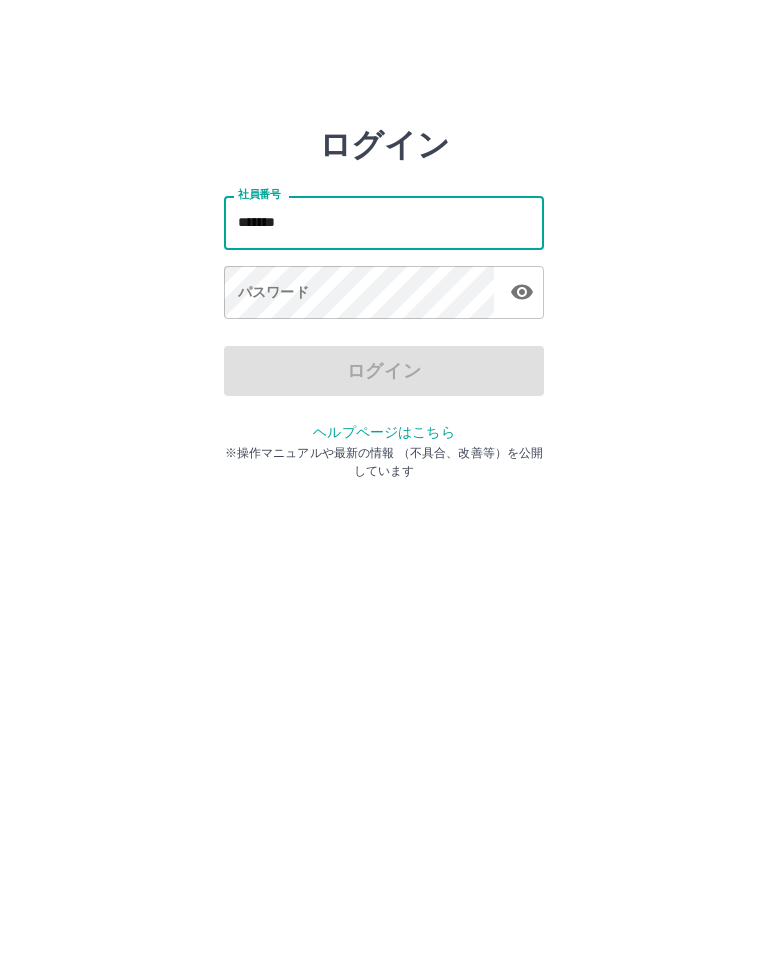 type on "*******" 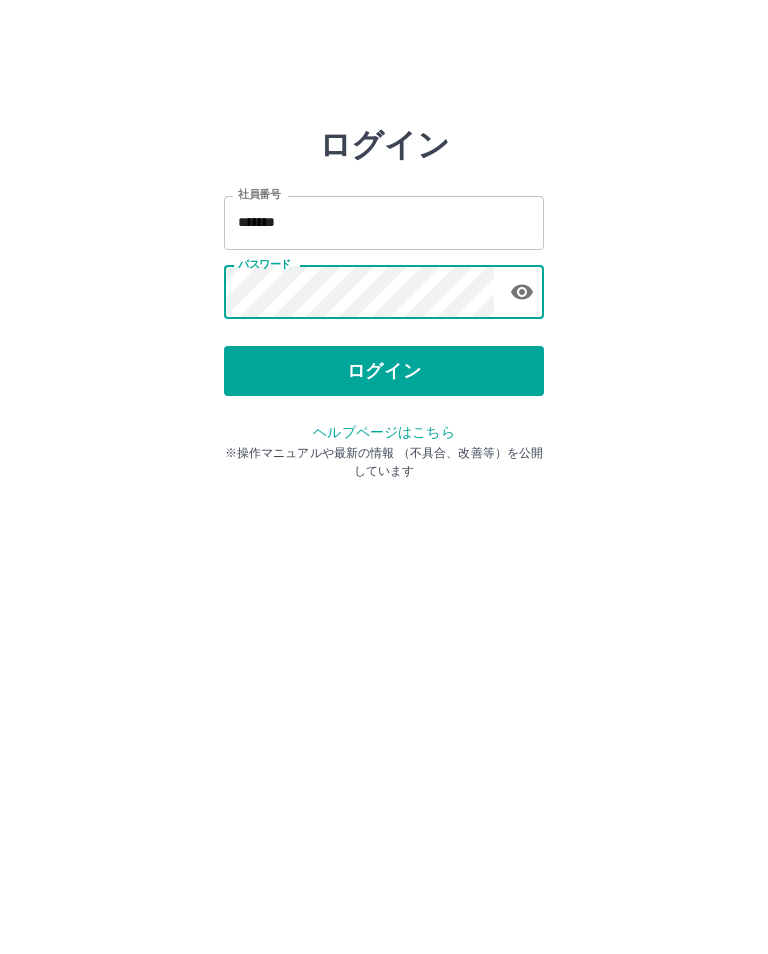 click on "ログイン" at bounding box center [384, 371] 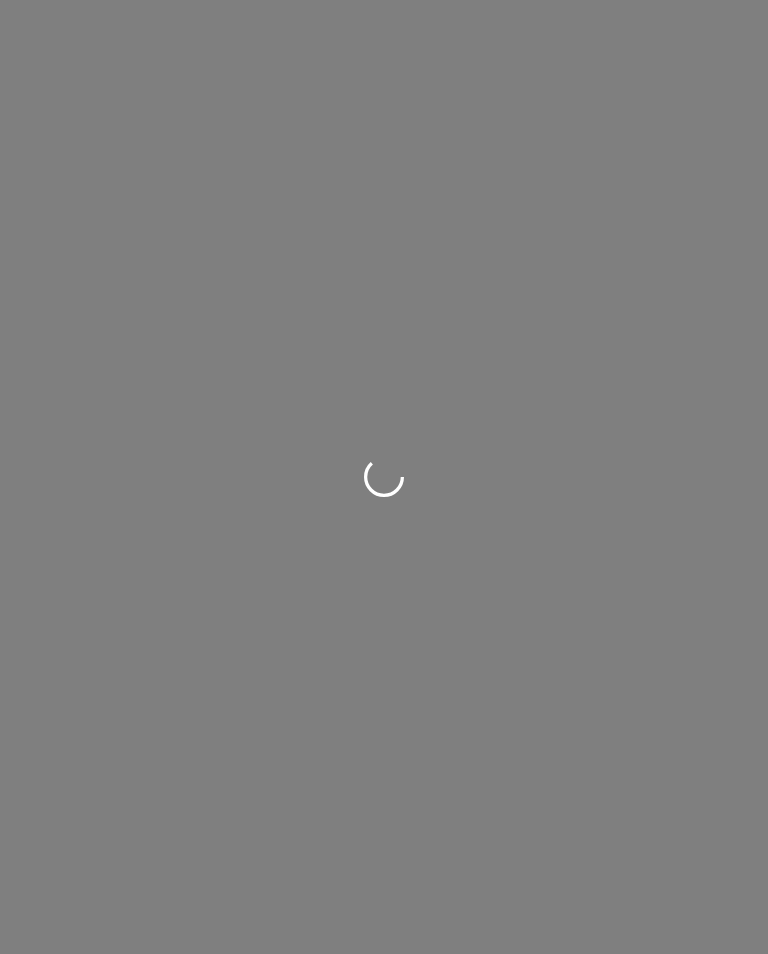 scroll, scrollTop: 0, scrollLeft: 0, axis: both 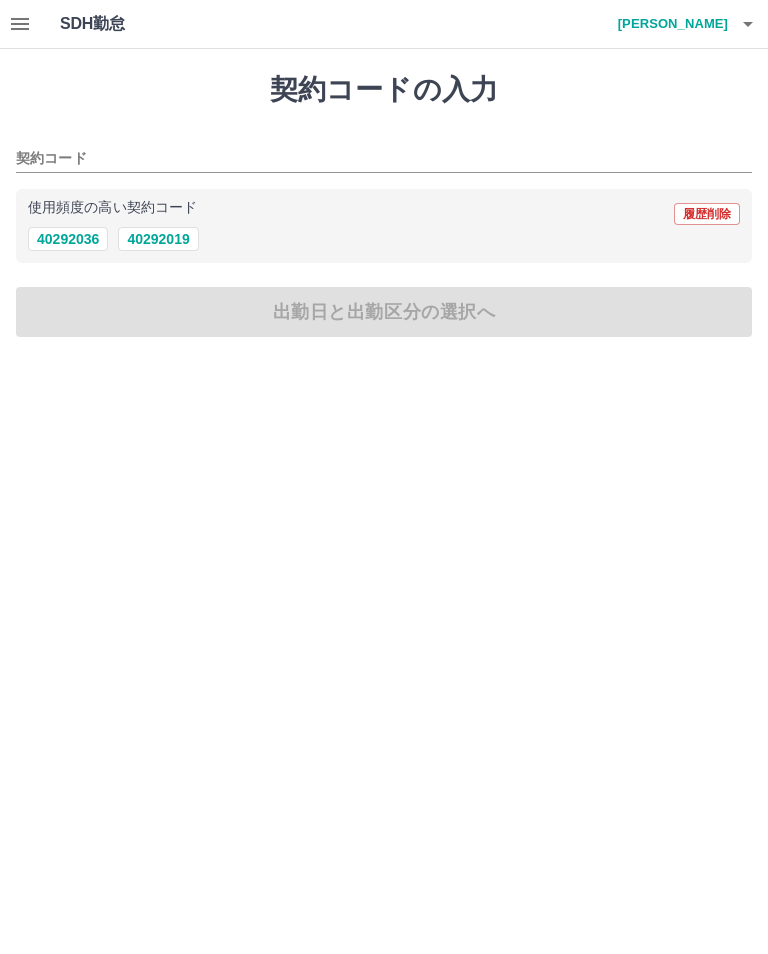 click on "40292019" at bounding box center [158, 239] 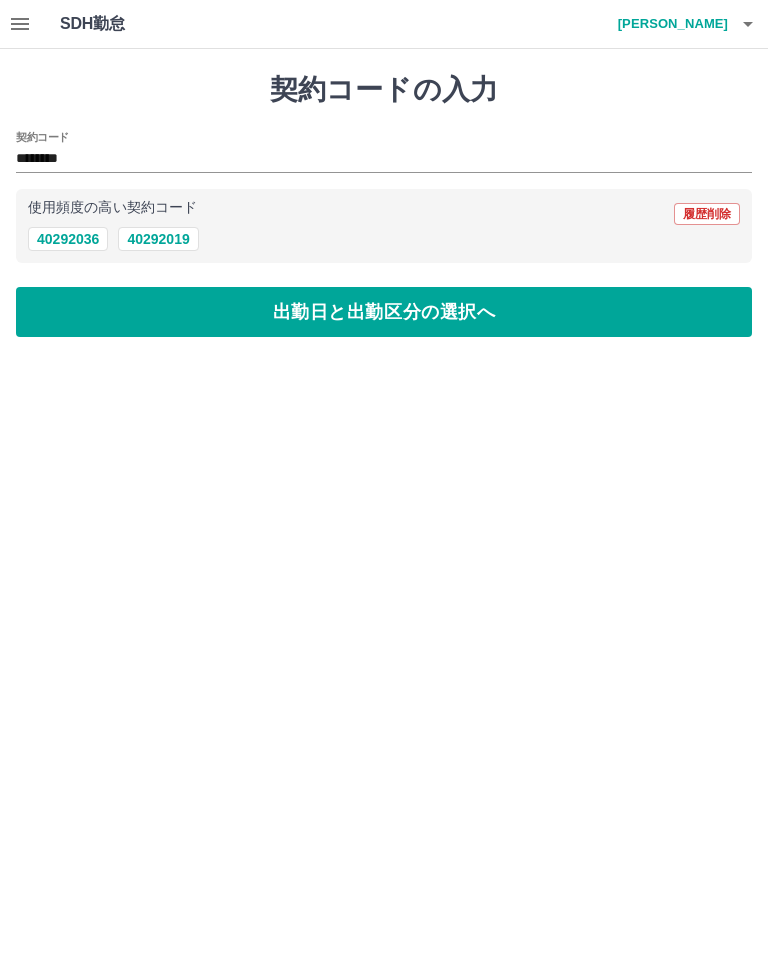 click on "出勤日と出勤区分の選択へ" at bounding box center (384, 312) 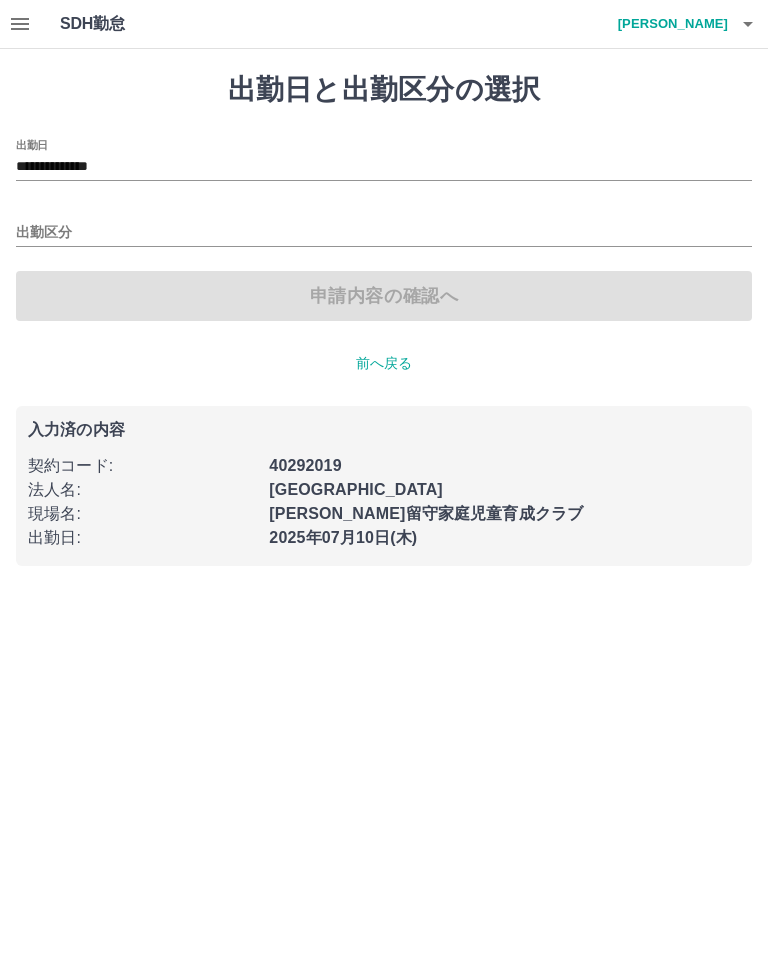 click on "出勤区分" at bounding box center [384, 233] 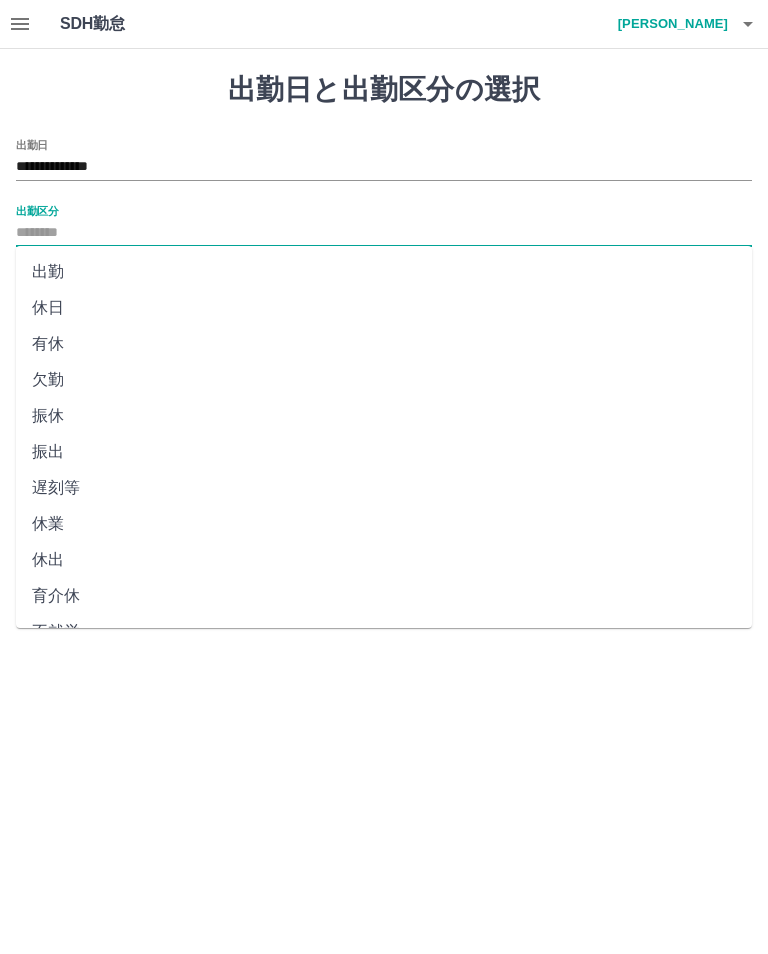 click on "出勤" at bounding box center [384, 272] 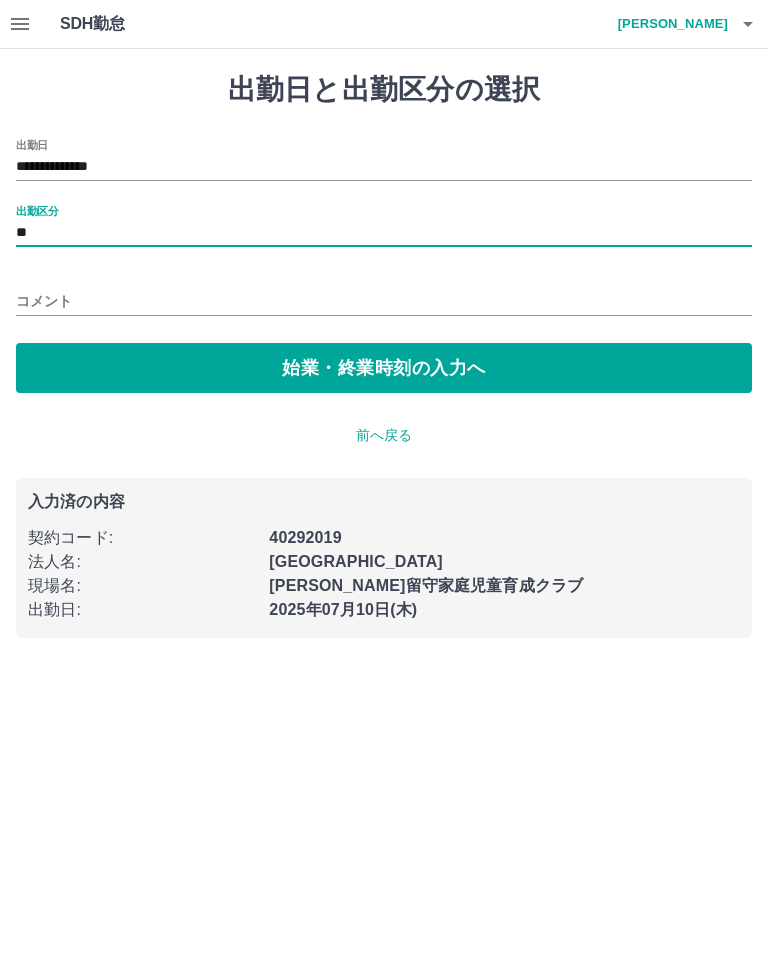 type on "**" 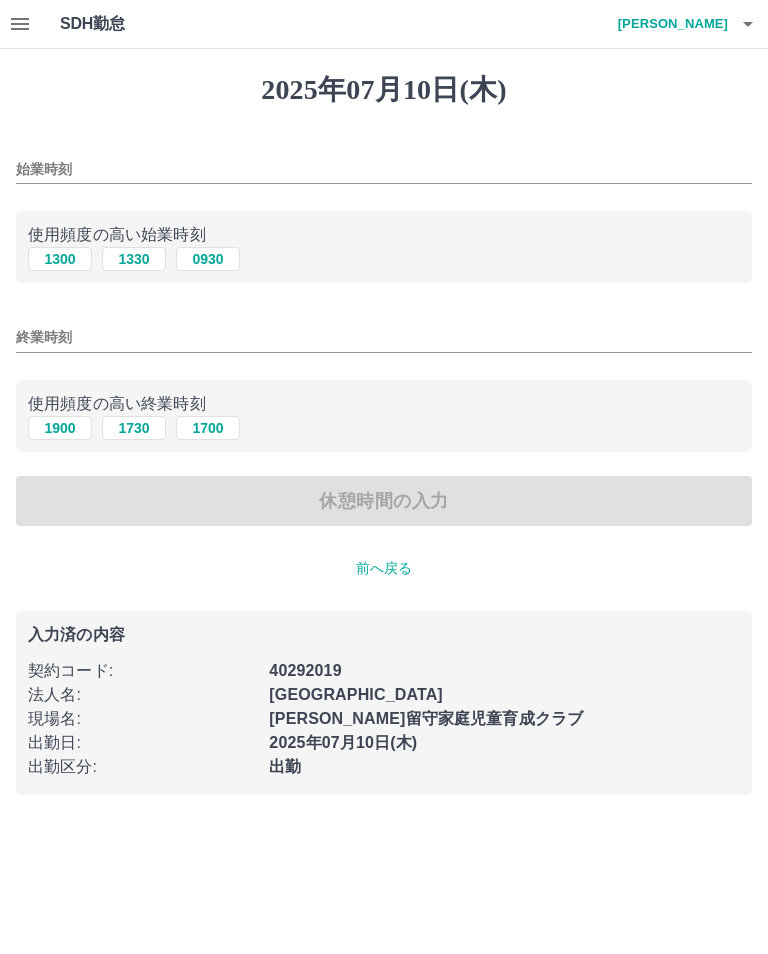 click on "1330" at bounding box center (134, 259) 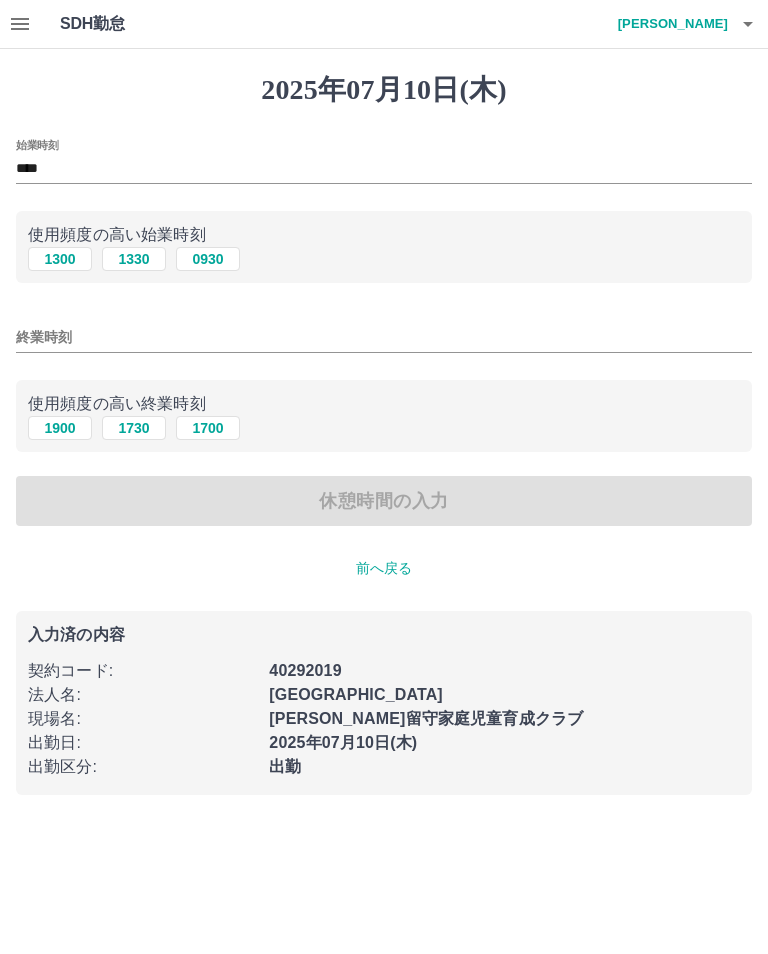 click on "1730" at bounding box center (134, 428) 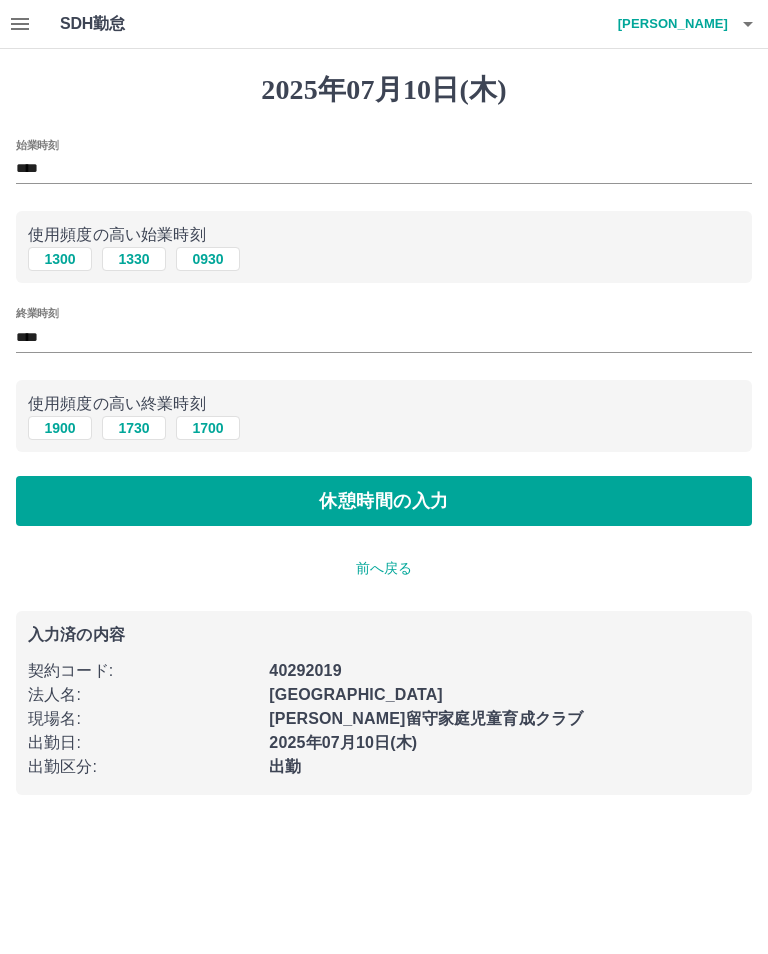 click on "休憩時間の入力" at bounding box center (384, 501) 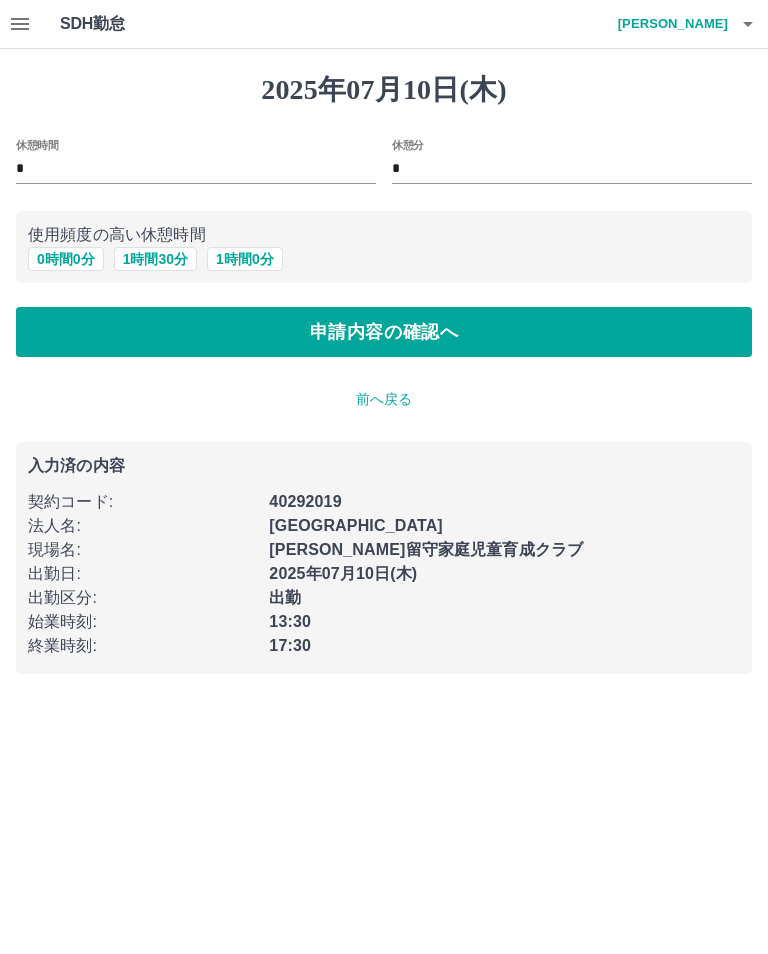 click on "申請内容の確認へ" at bounding box center [384, 332] 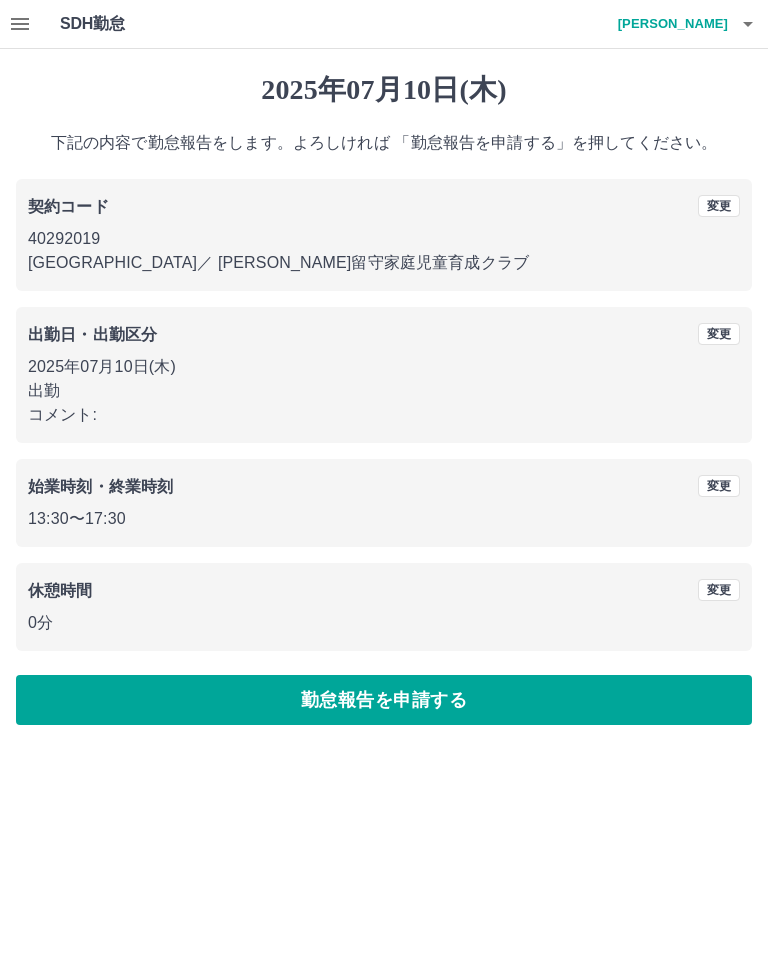 click on "勤怠報告を申請する" at bounding box center (384, 700) 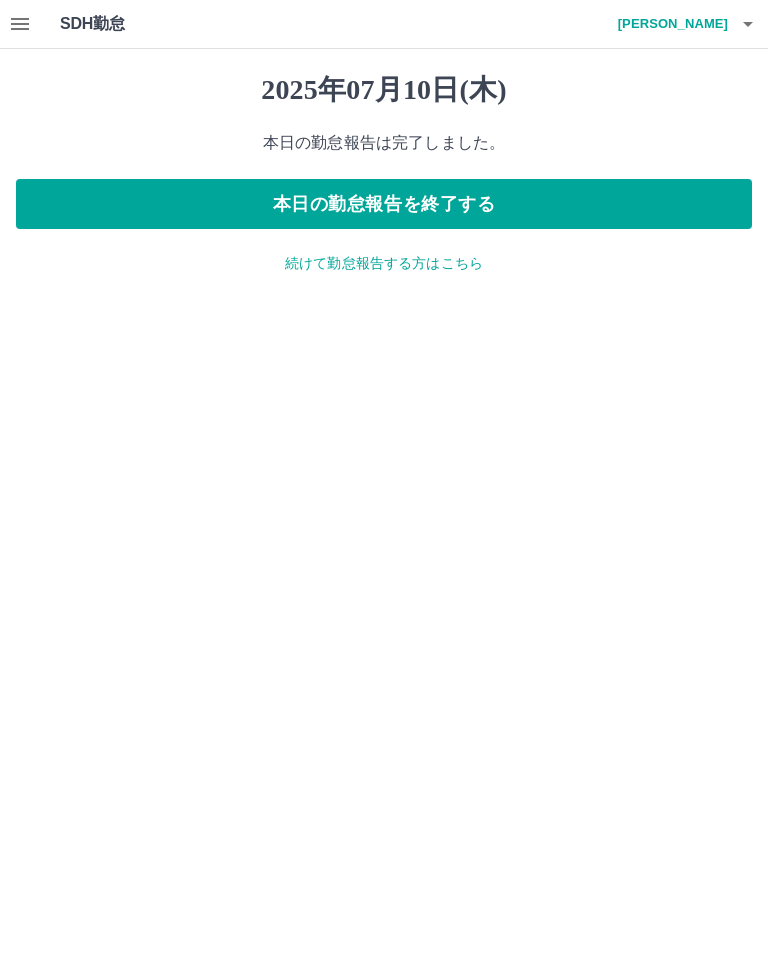 click on "本日の勤怠報告を終了する" at bounding box center [384, 204] 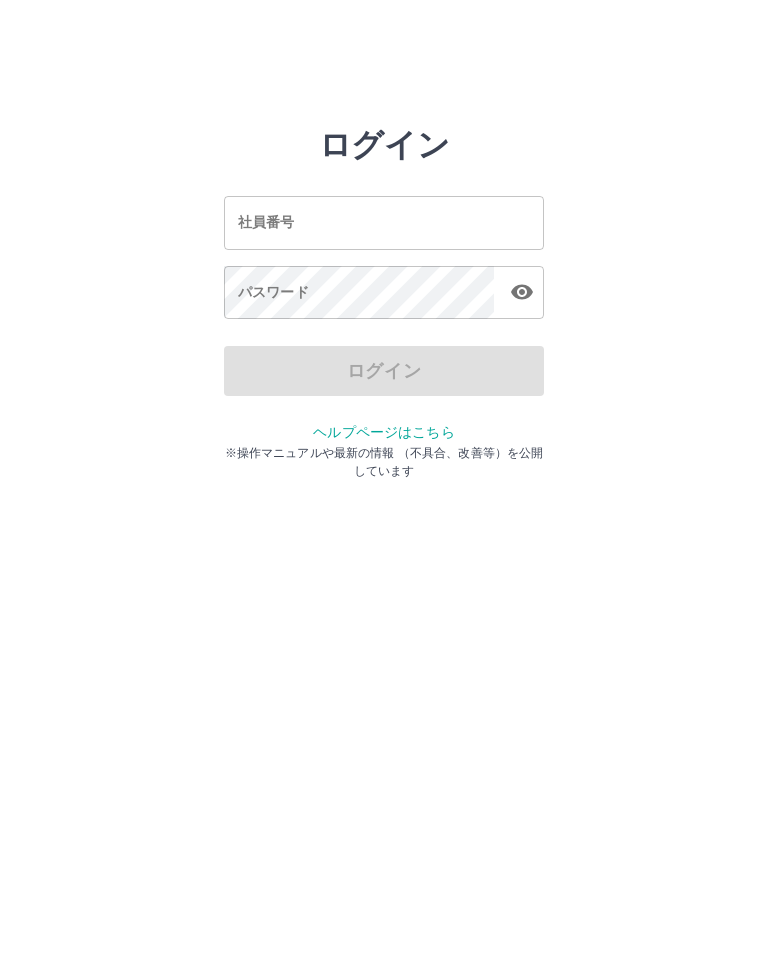 scroll, scrollTop: 0, scrollLeft: 0, axis: both 